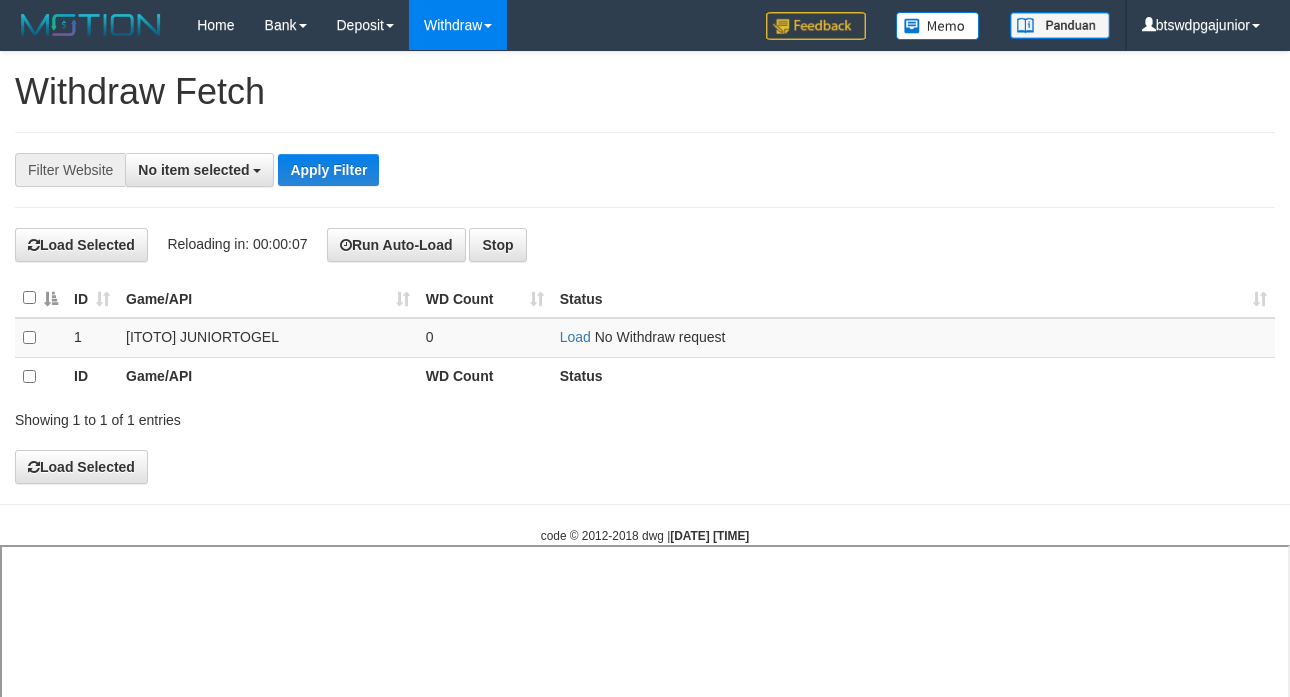 select 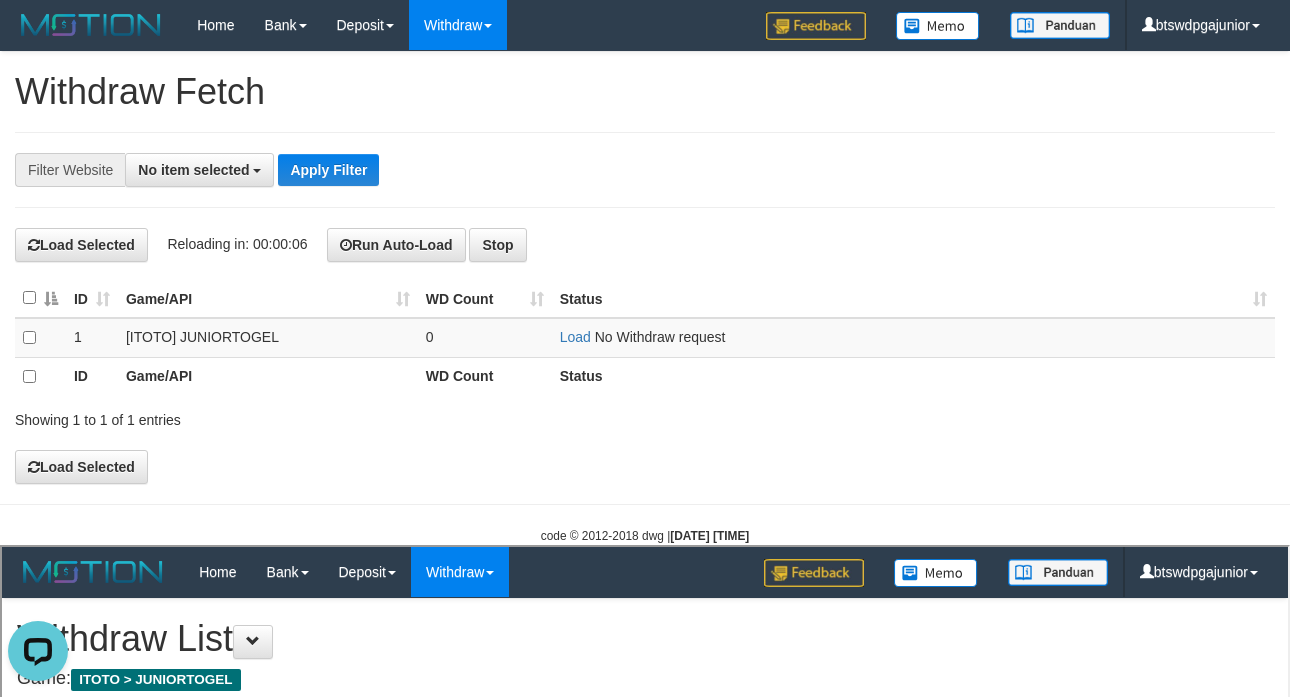 scroll, scrollTop: 0, scrollLeft: 0, axis: both 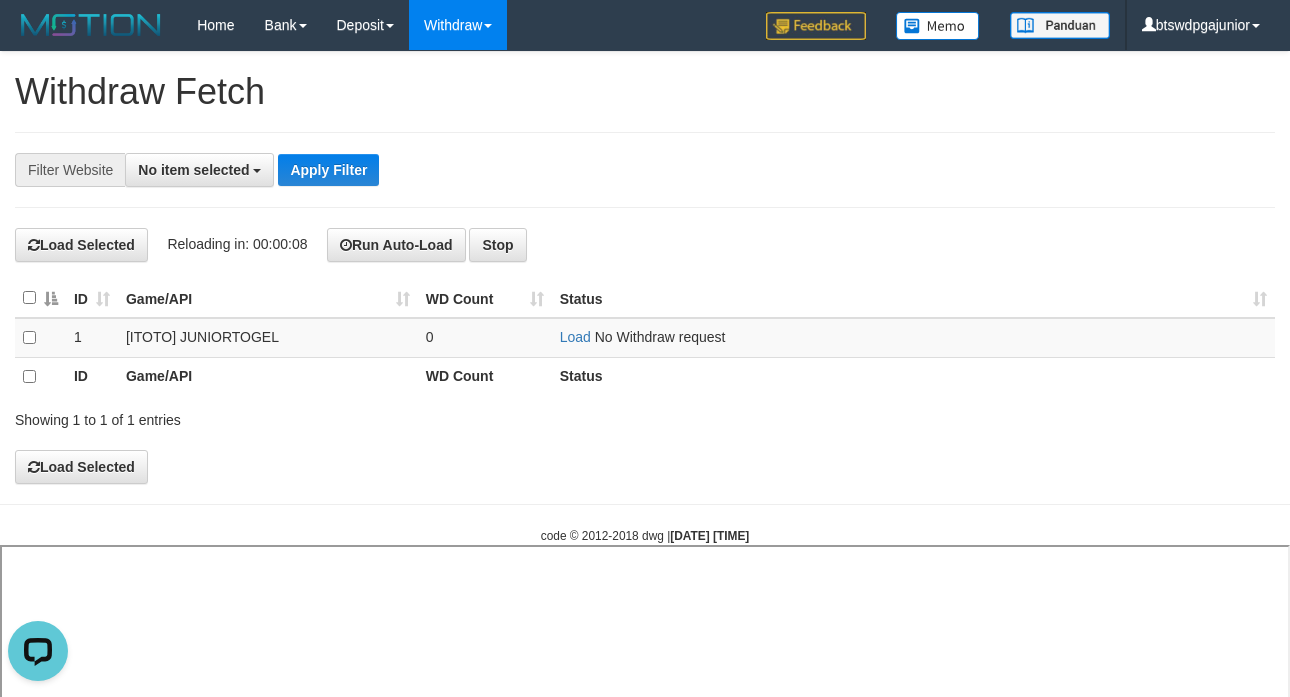 select 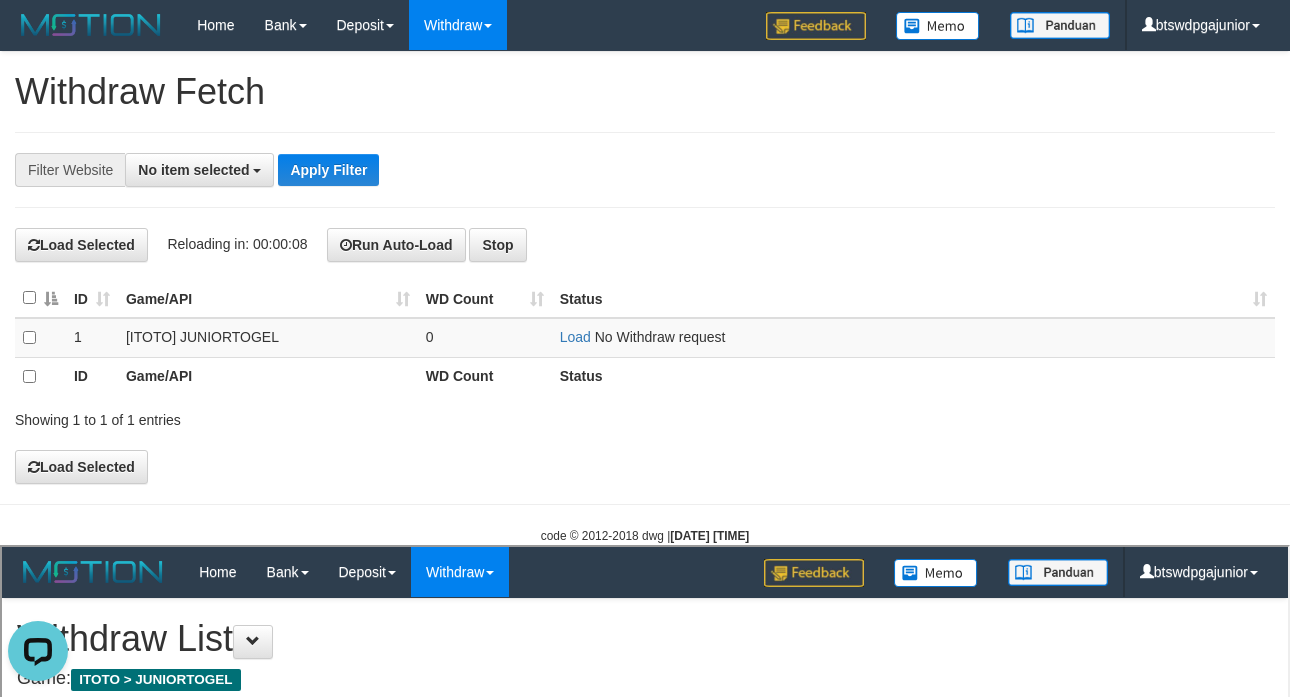 scroll, scrollTop: 0, scrollLeft: 0, axis: both 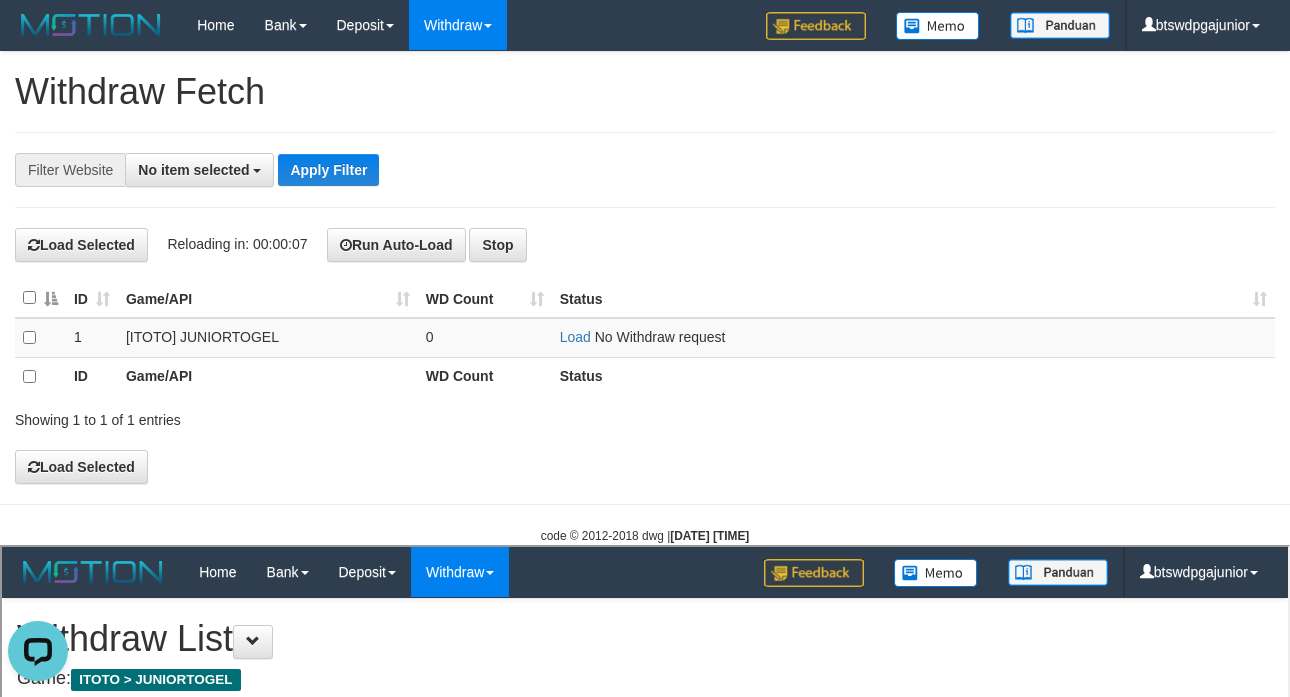 select on "**" 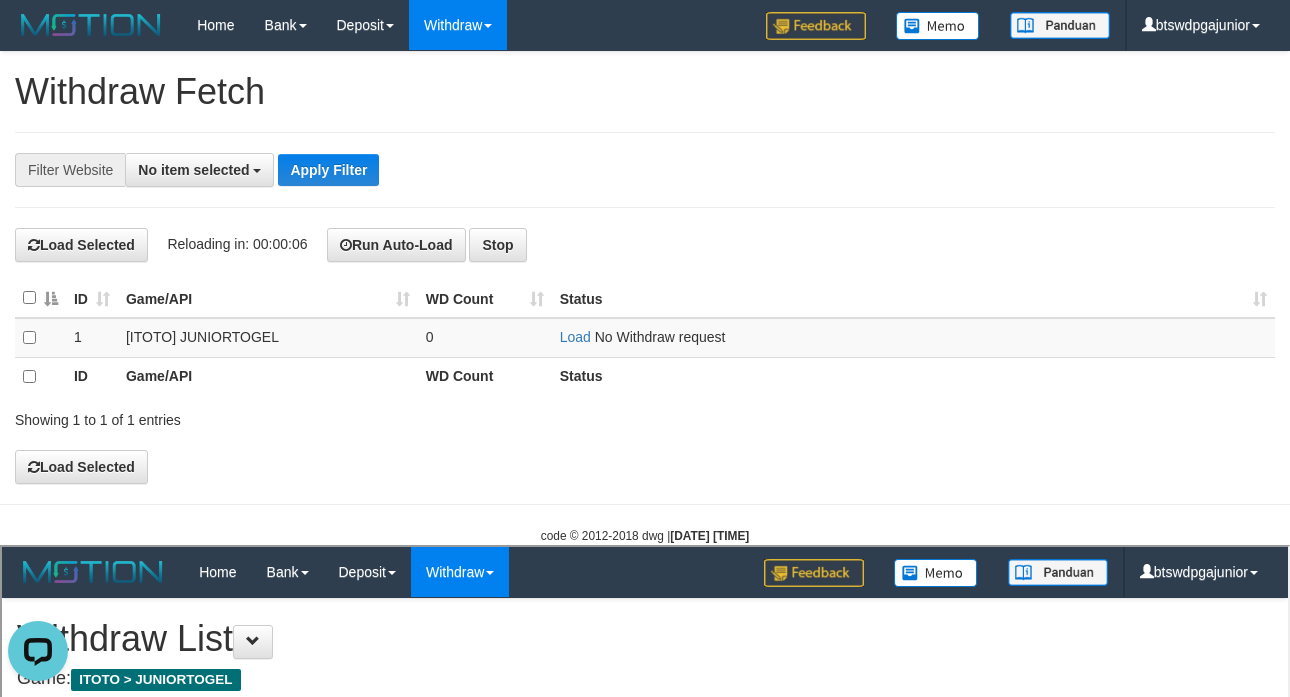 scroll, scrollTop: 0, scrollLeft: 0, axis: both 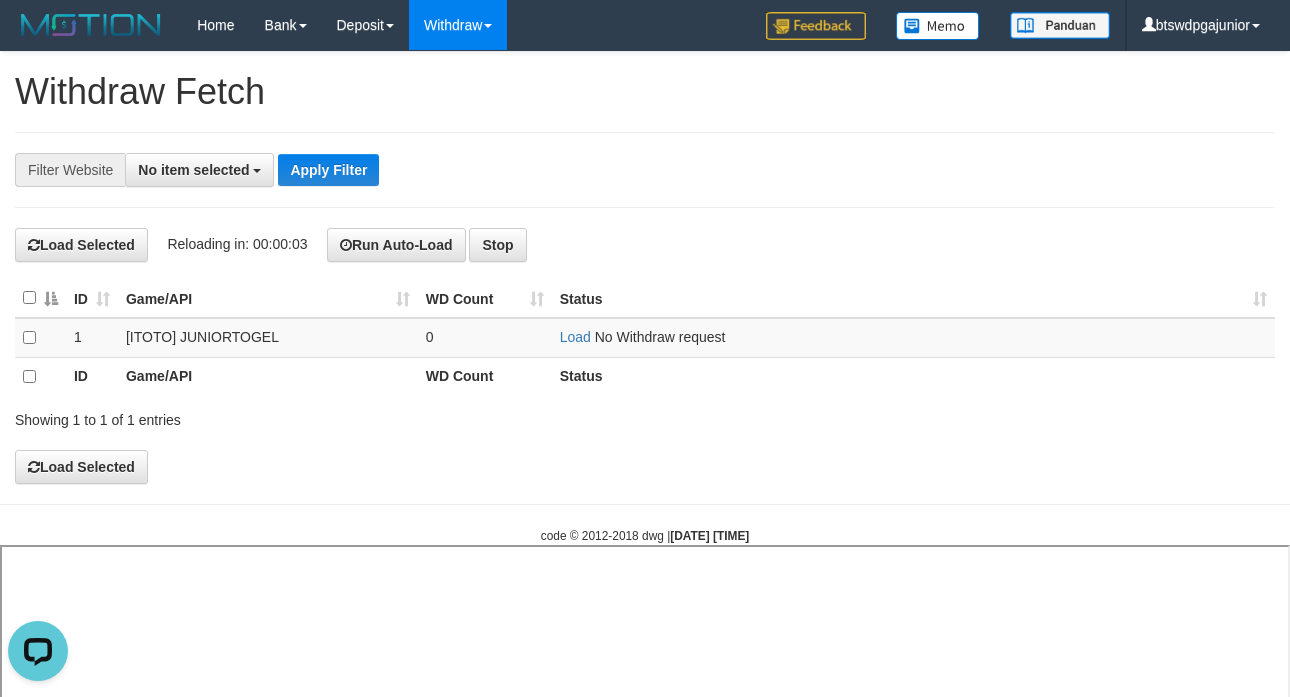 select 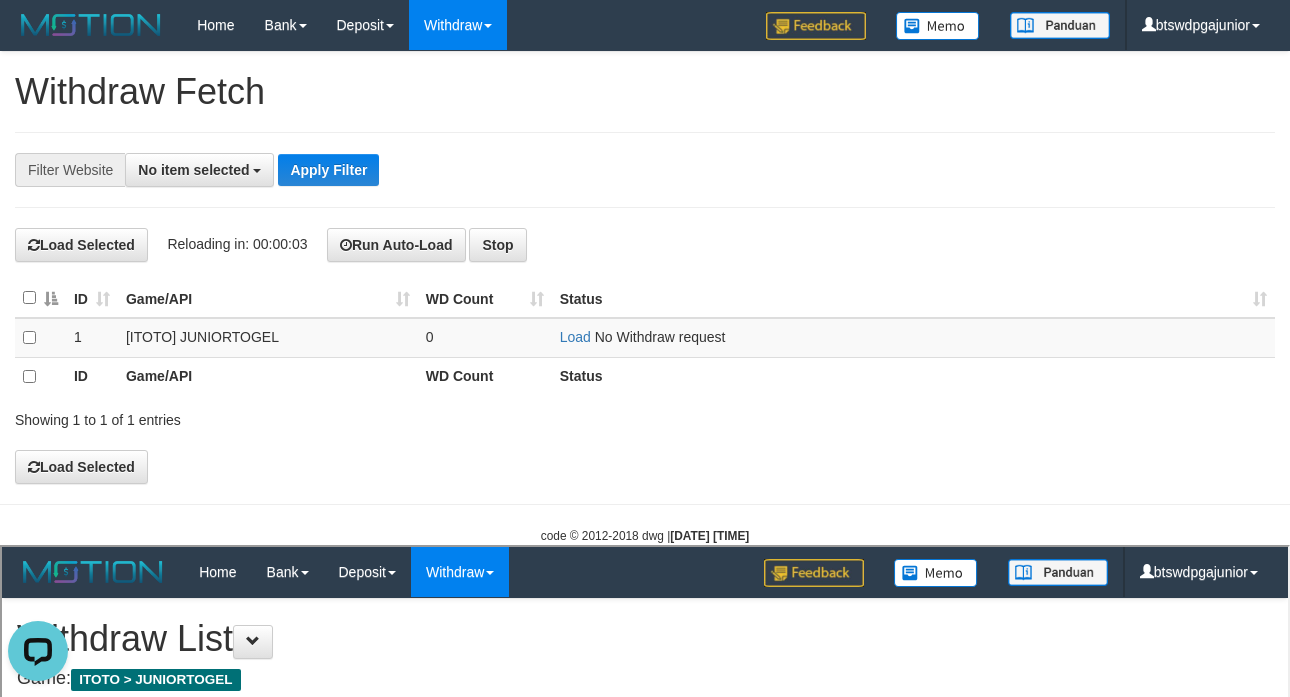 scroll, scrollTop: 0, scrollLeft: 0, axis: both 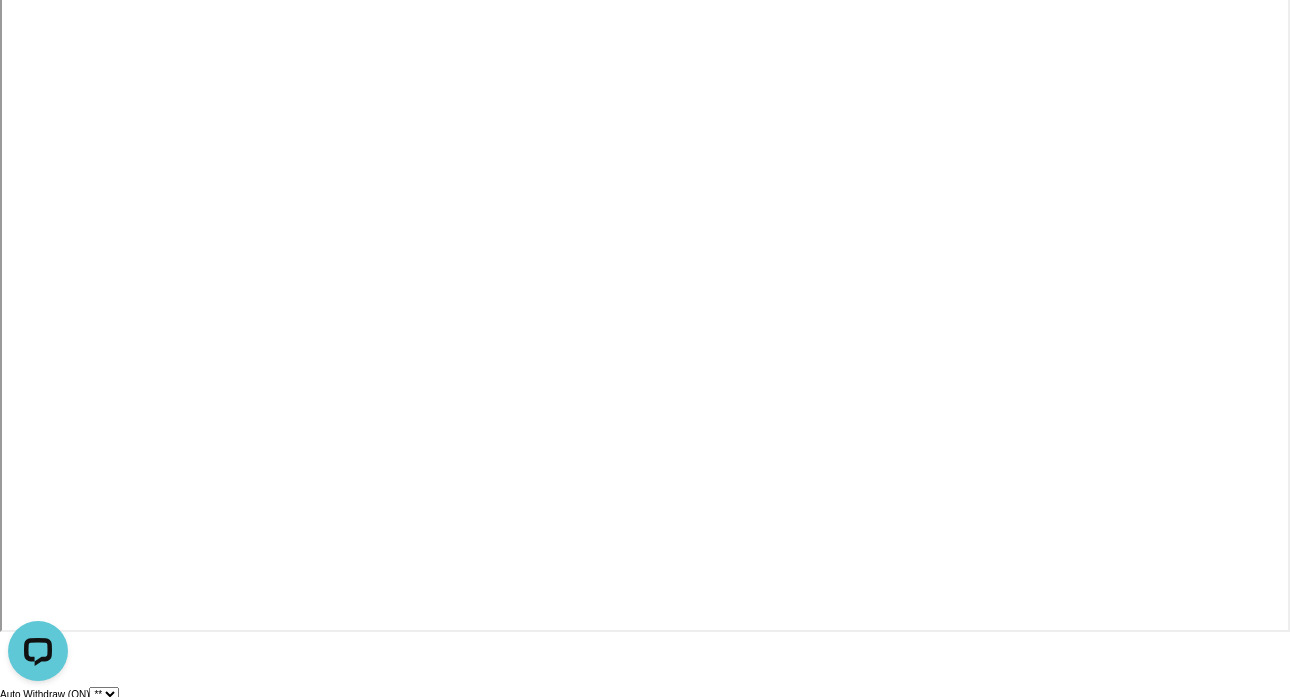 select 